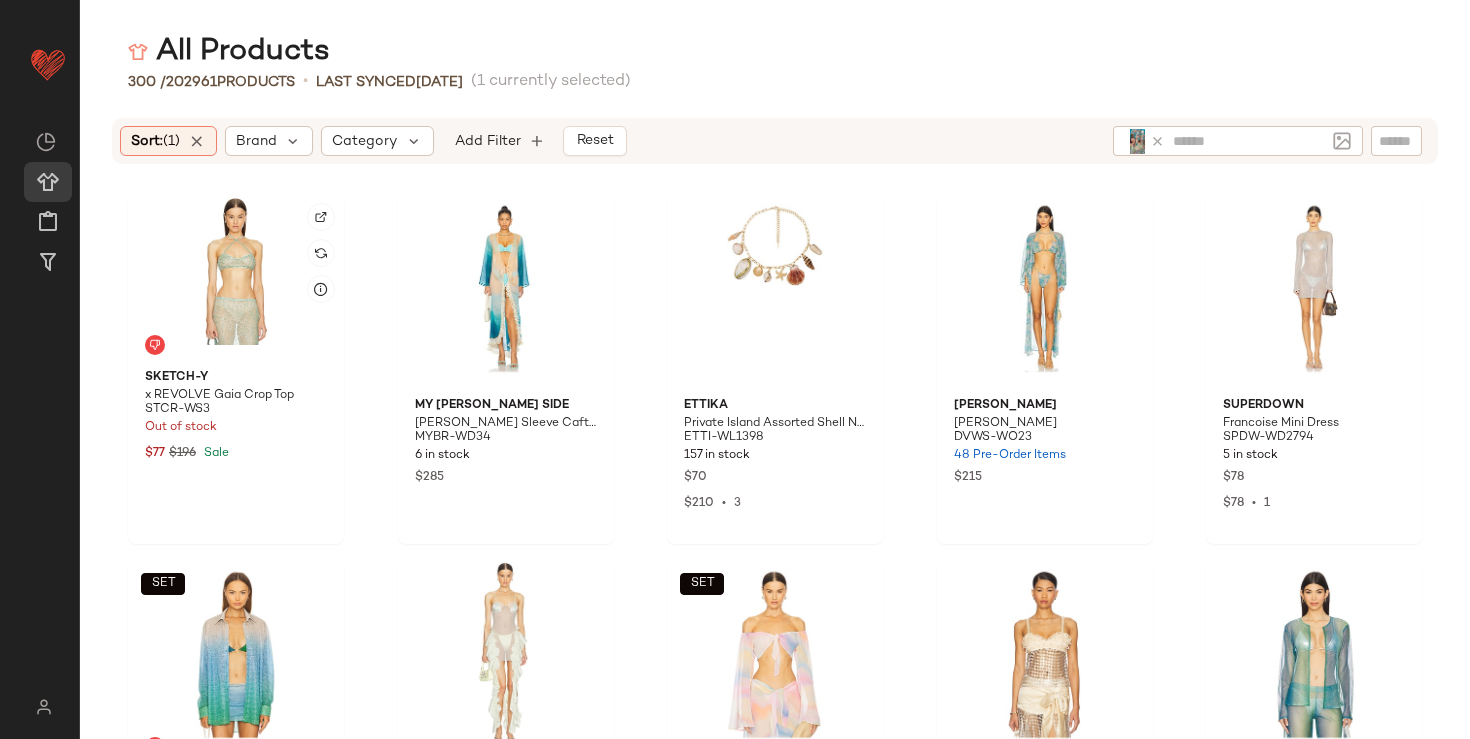 scroll, scrollTop: 0, scrollLeft: 0, axis: both 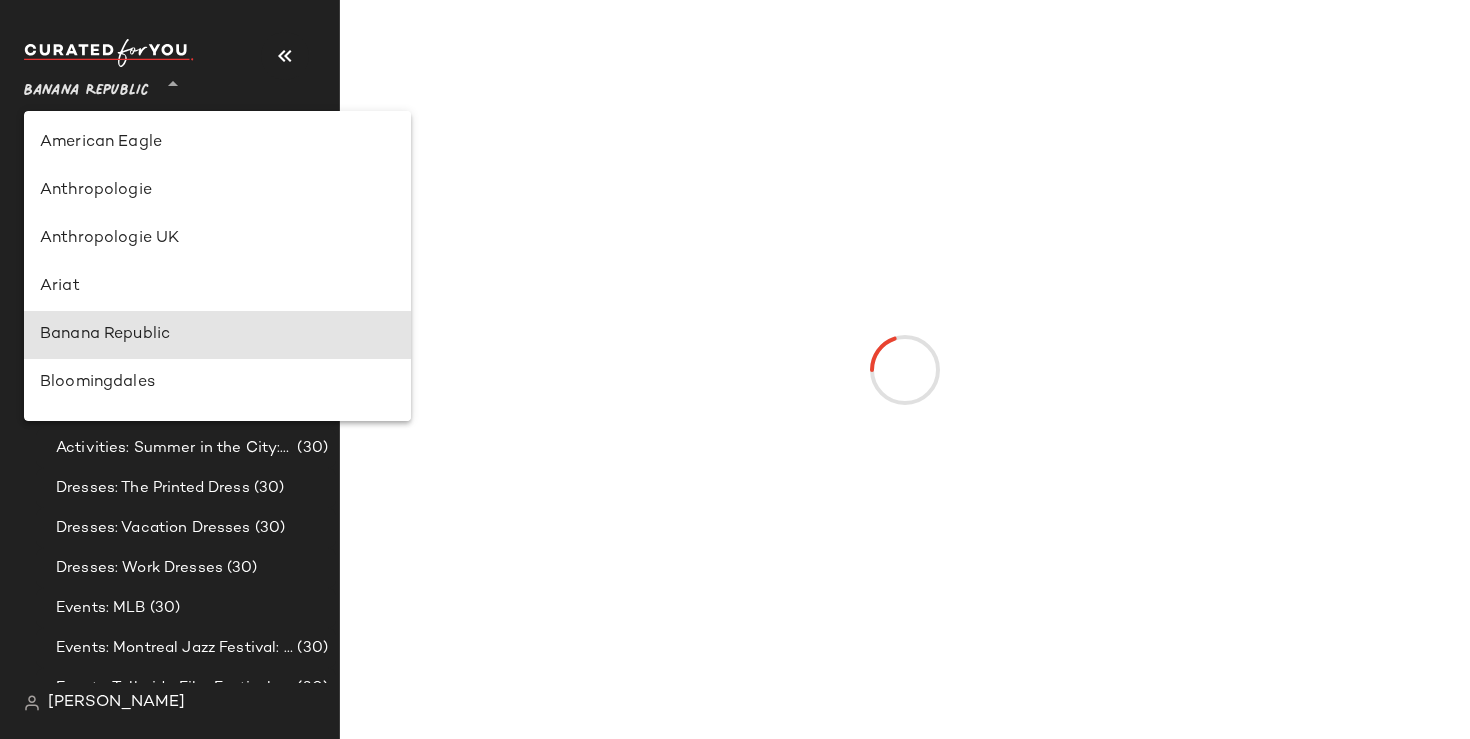 click on "Banana Republic" at bounding box center (86, 86) 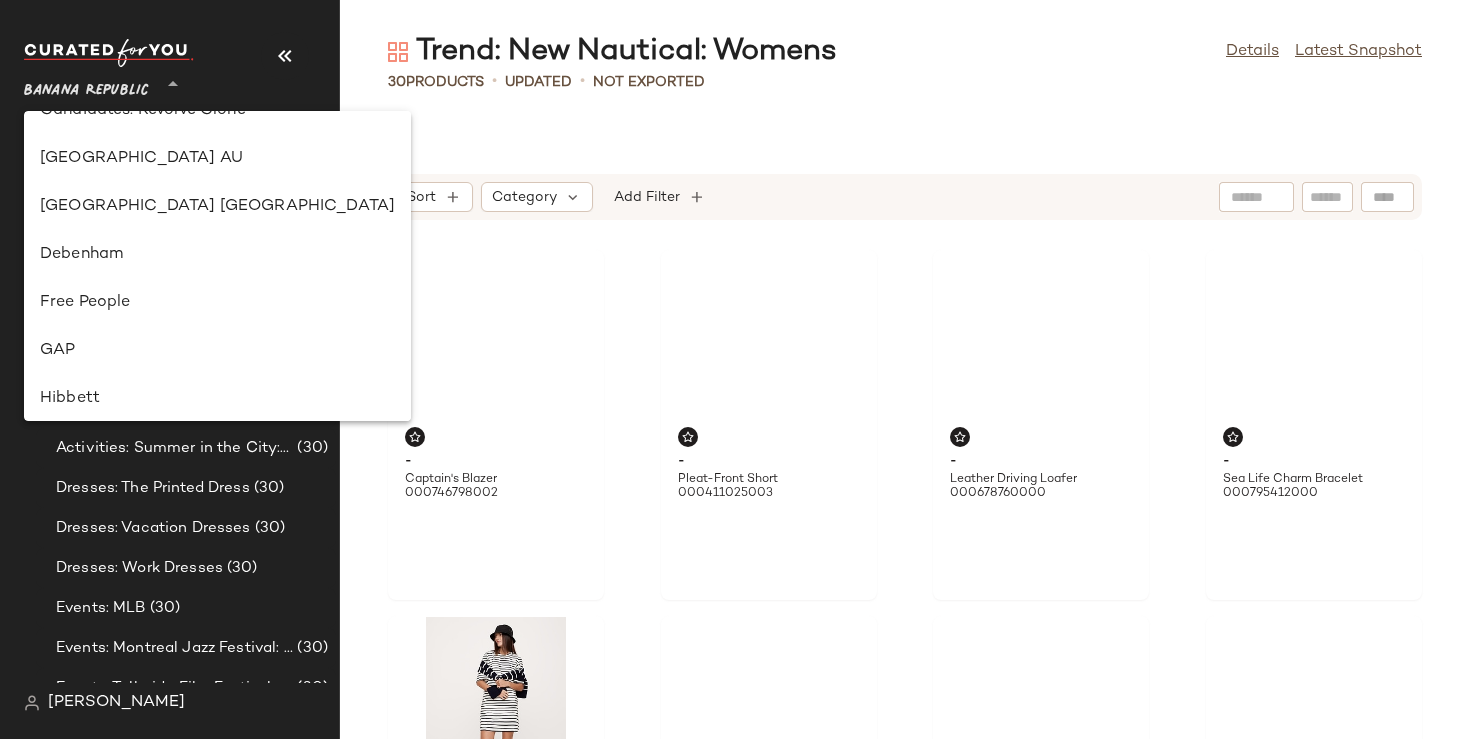 scroll, scrollTop: 321, scrollLeft: 0, axis: vertical 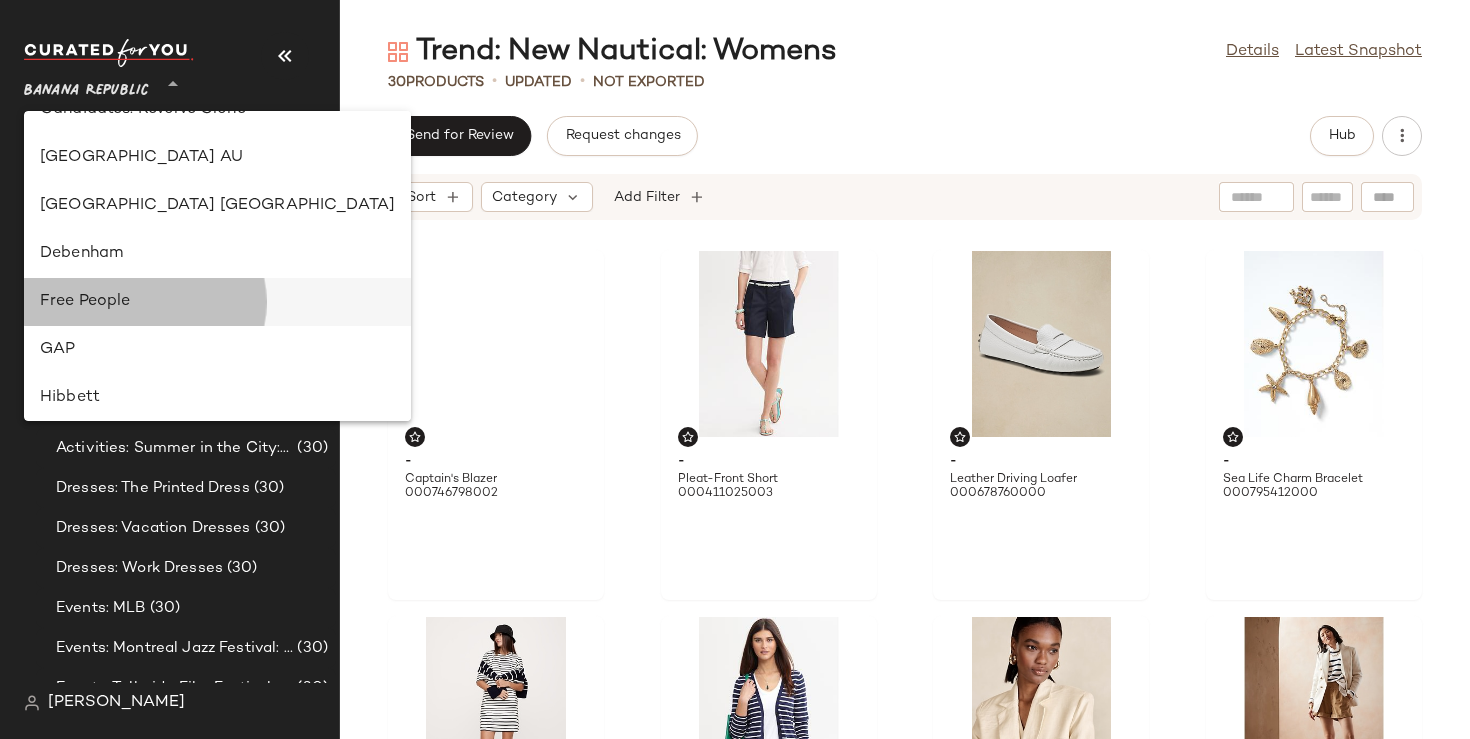 click on "Free People" at bounding box center [217, 302] 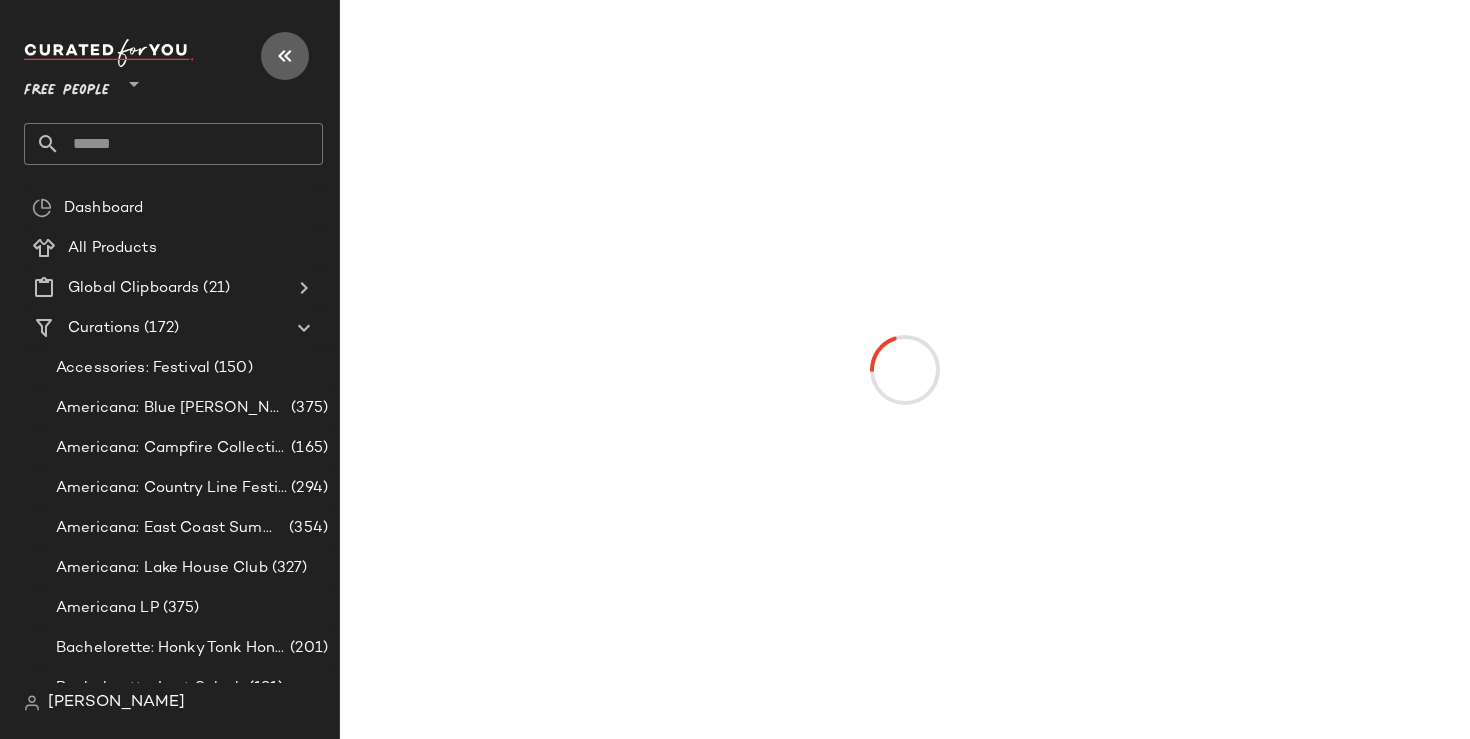 click at bounding box center (285, 56) 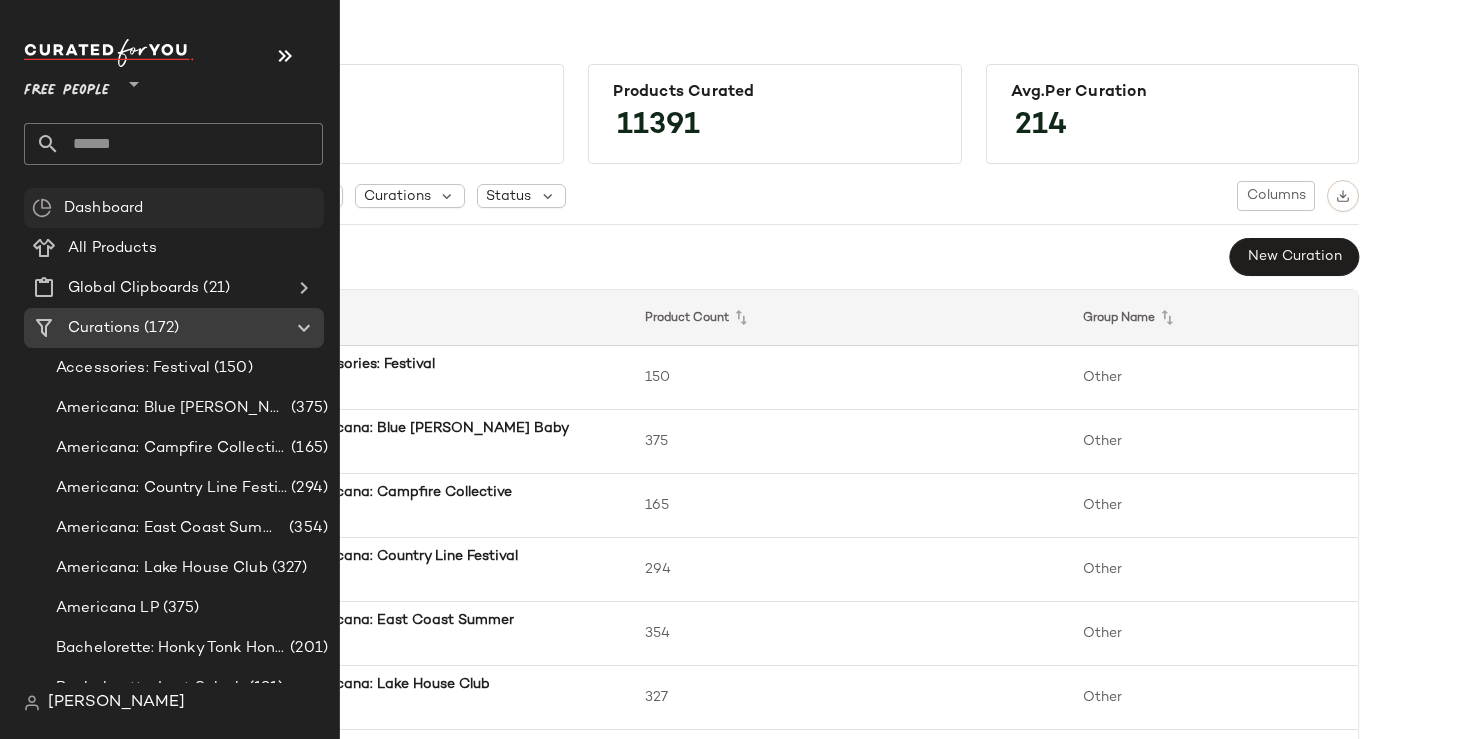 click on "Dashboard" at bounding box center [103, 208] 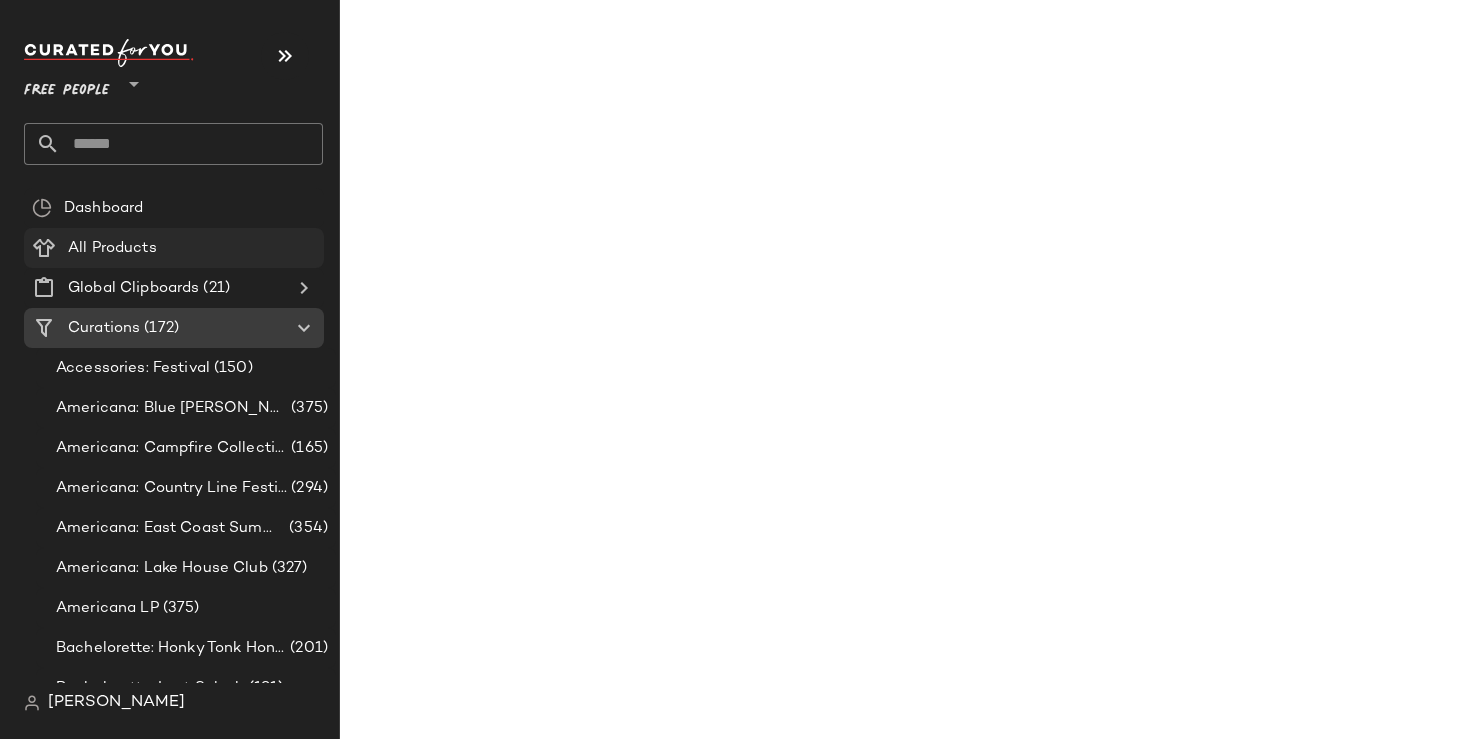 click on "All Products" at bounding box center (112, 248) 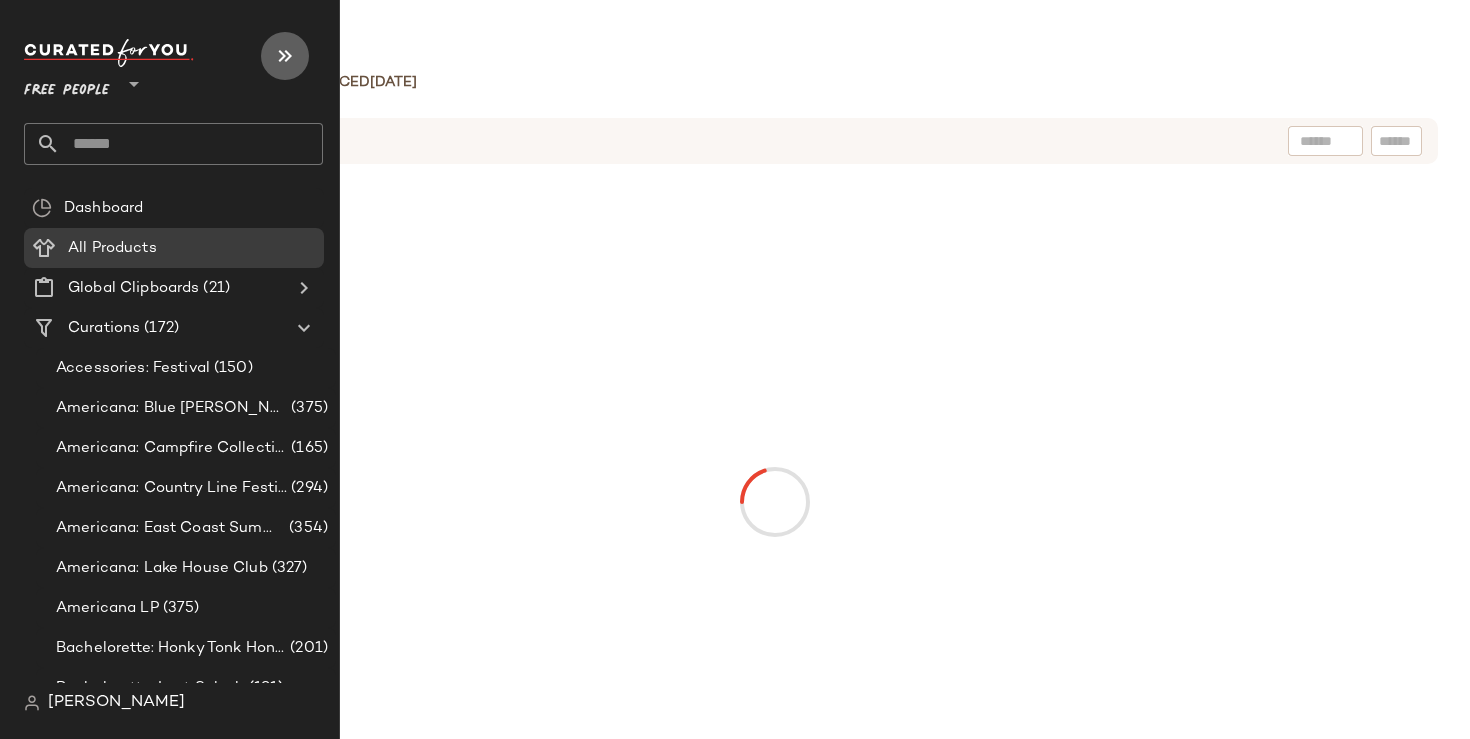 click at bounding box center [285, 56] 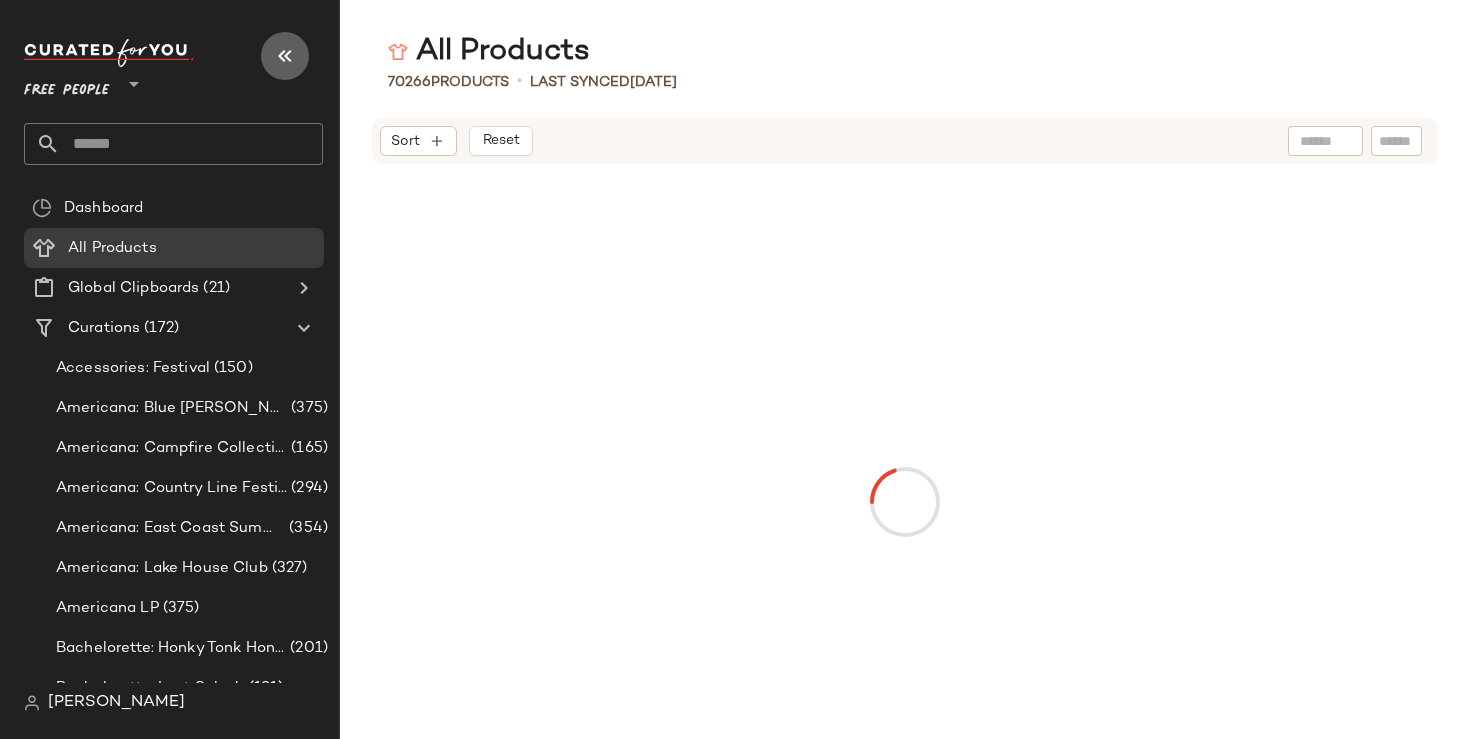 click at bounding box center (285, 56) 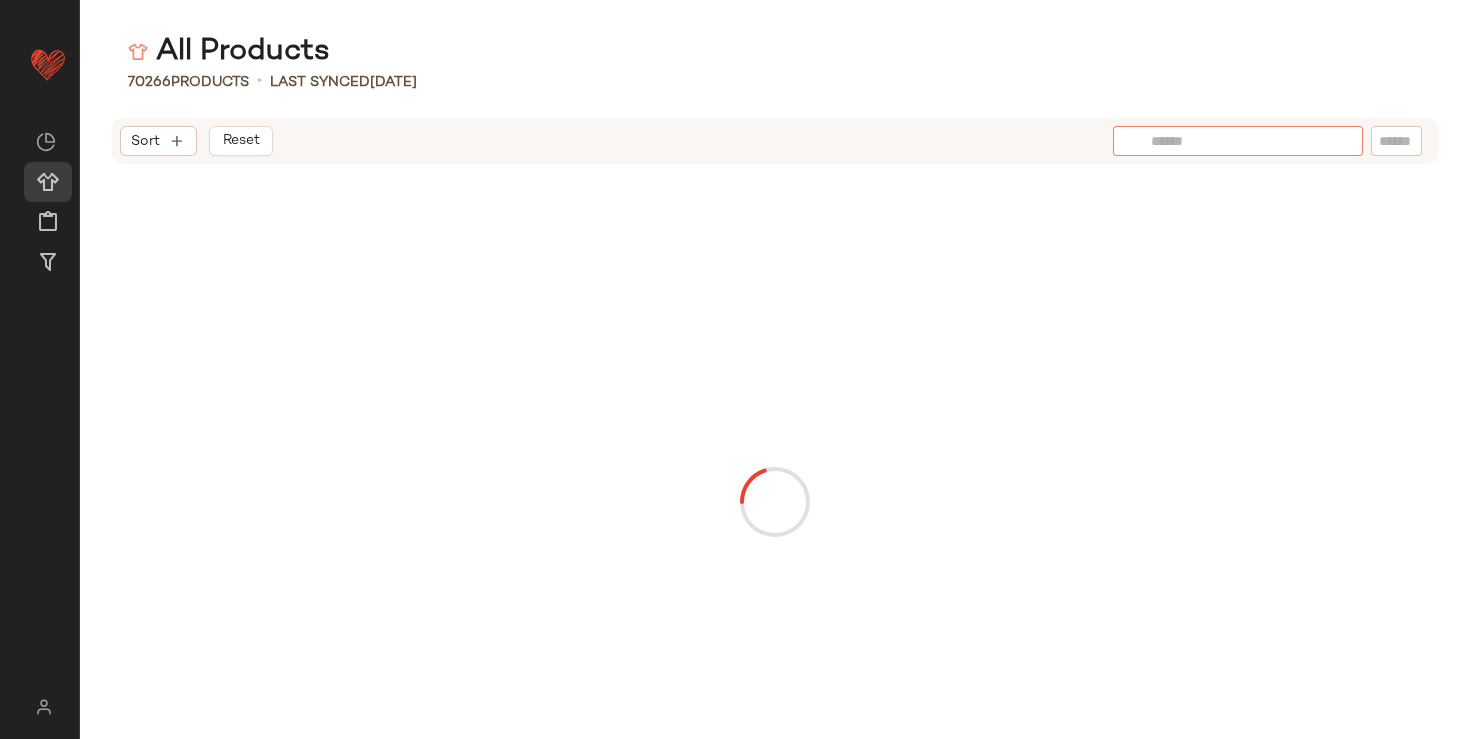 click 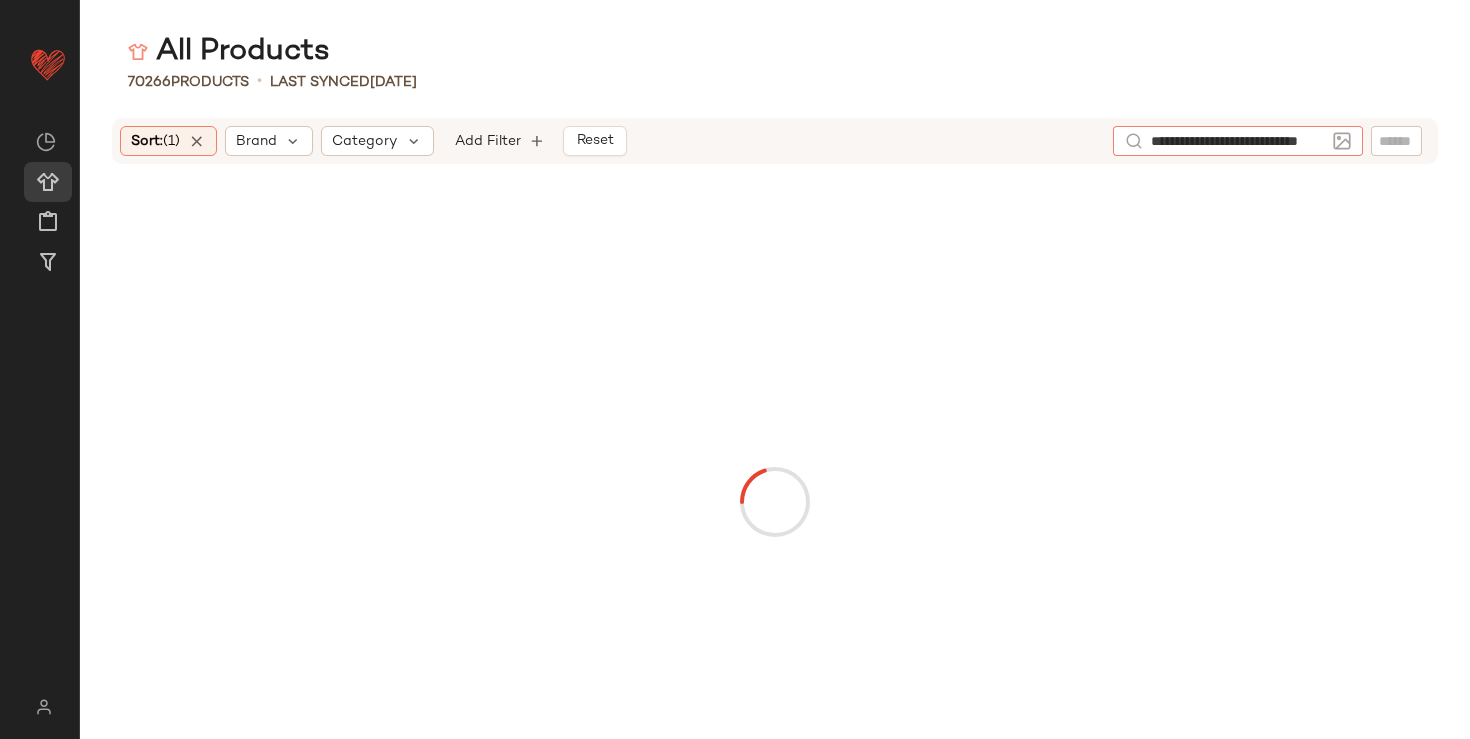 type on "**********" 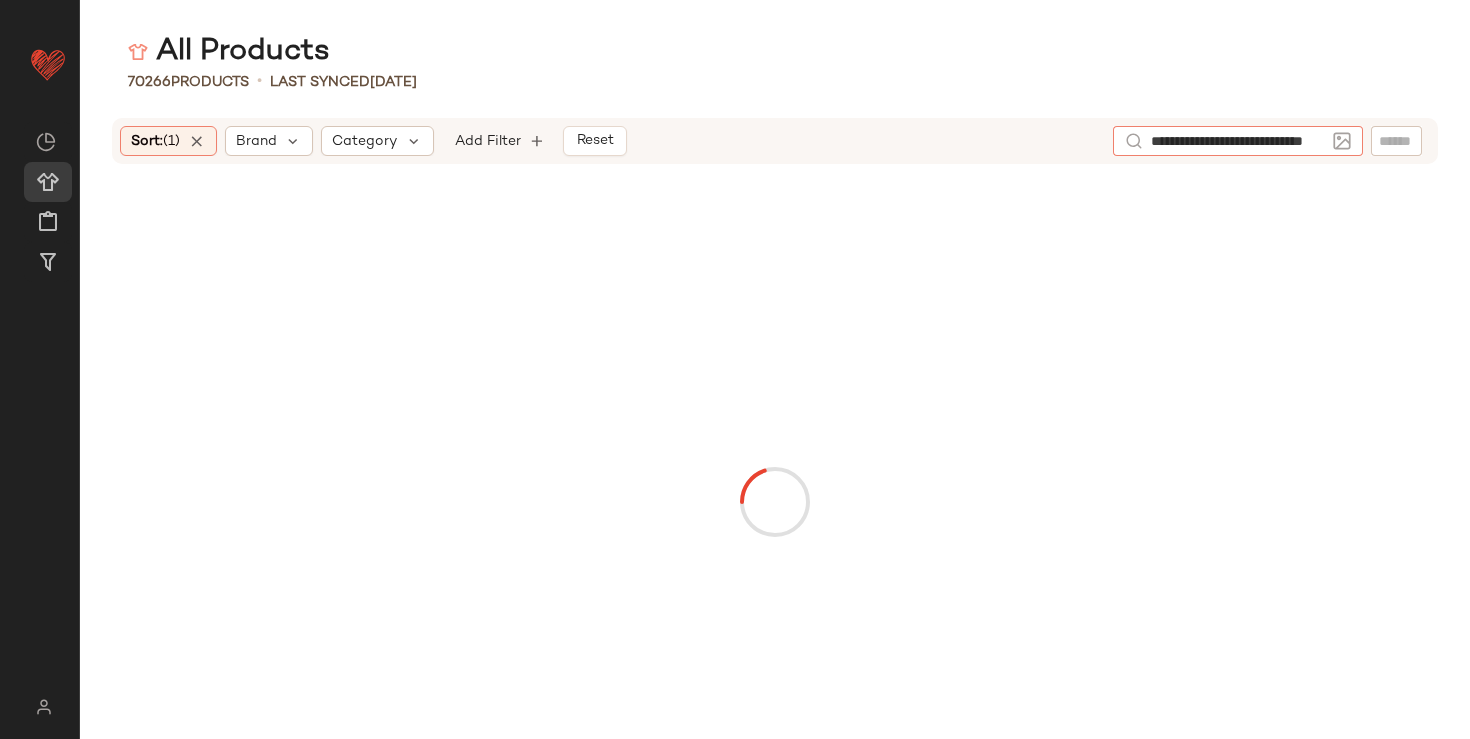 scroll, scrollTop: 0, scrollLeft: 32, axis: horizontal 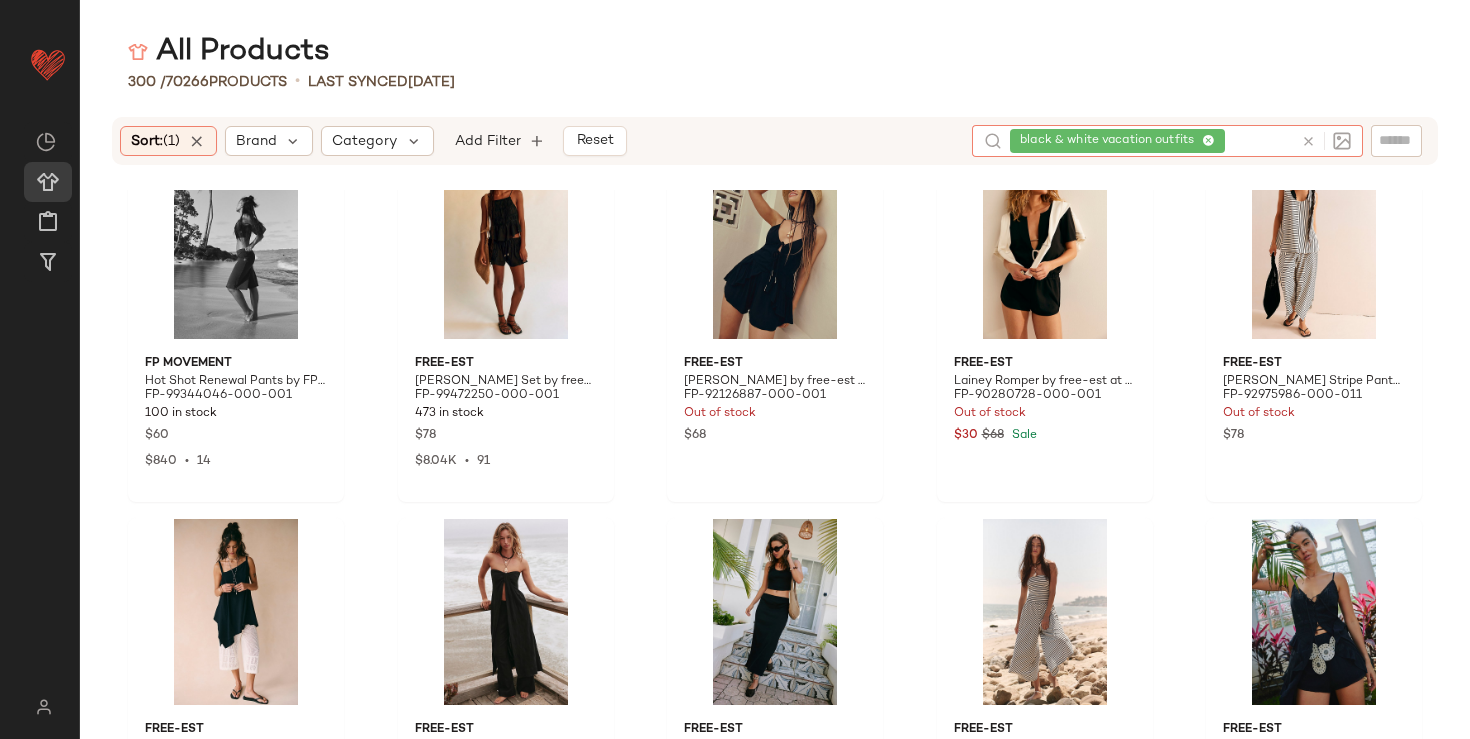 click 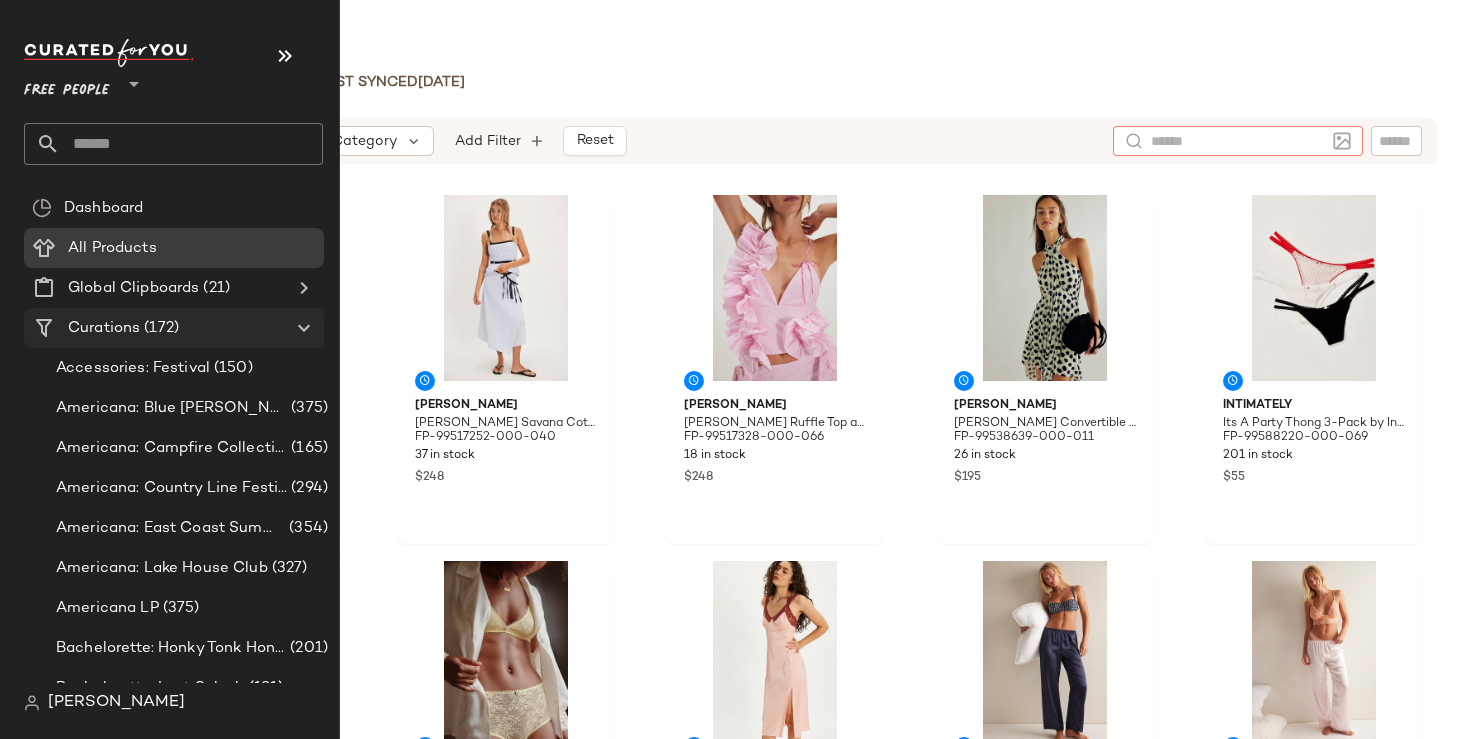 click on "Curations (172)" 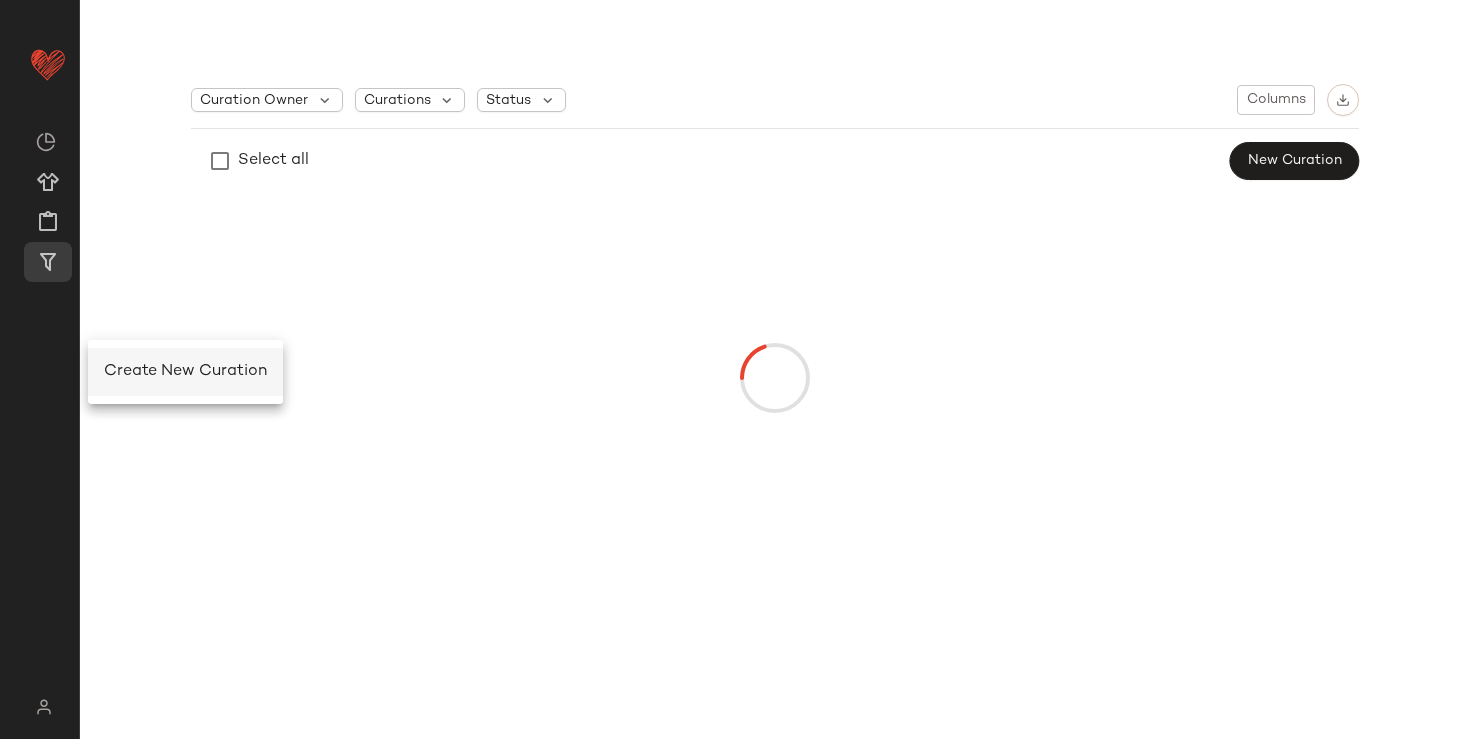 click on "Create New Curation" 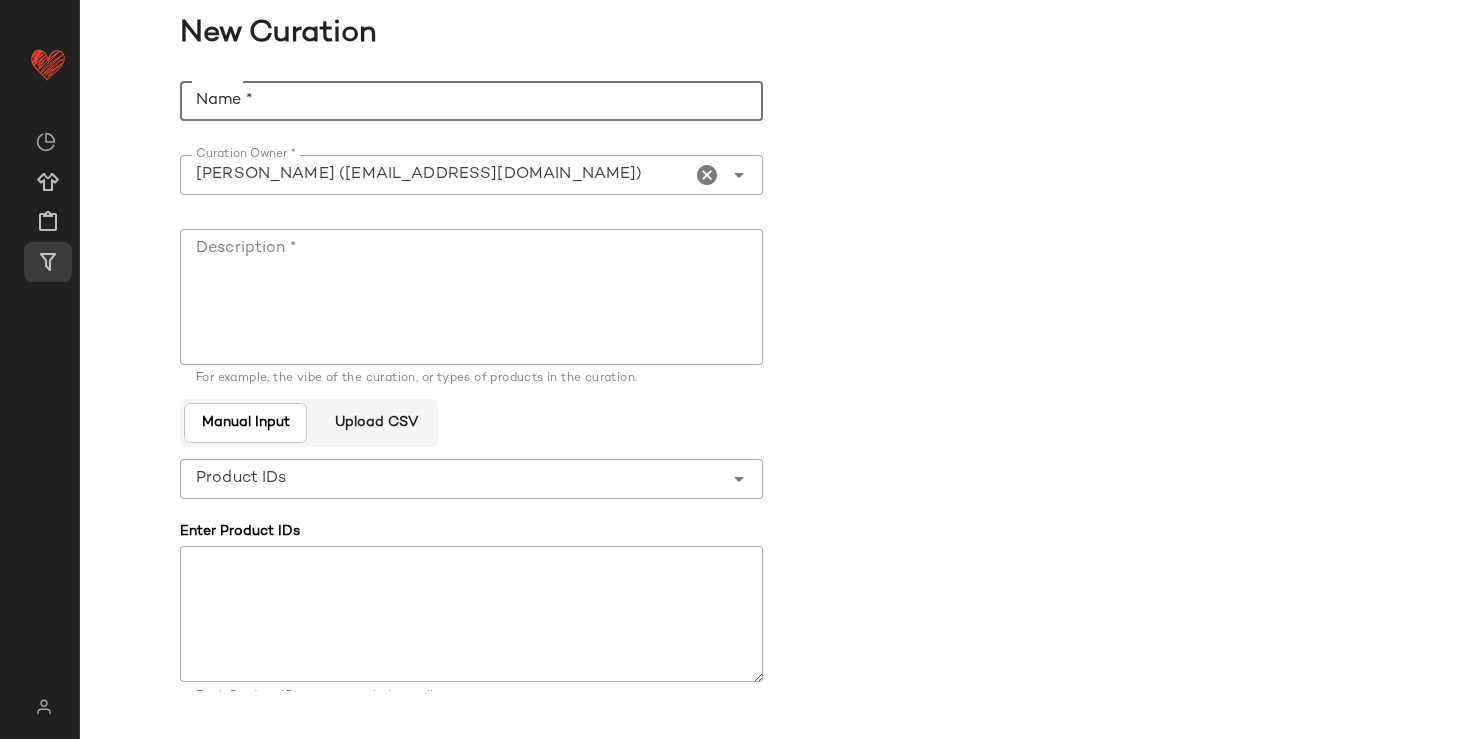 click on "Name *" 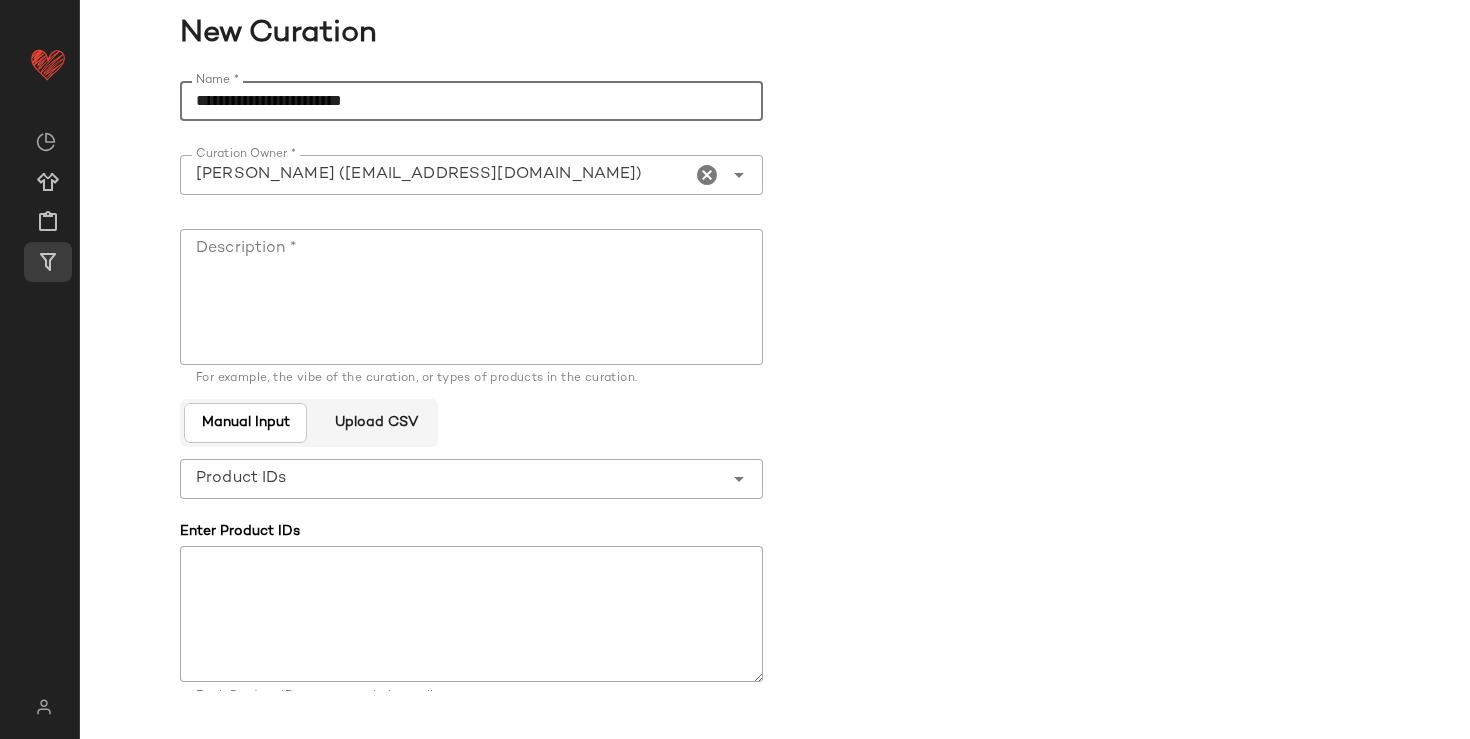 scroll, scrollTop: 145, scrollLeft: 0, axis: vertical 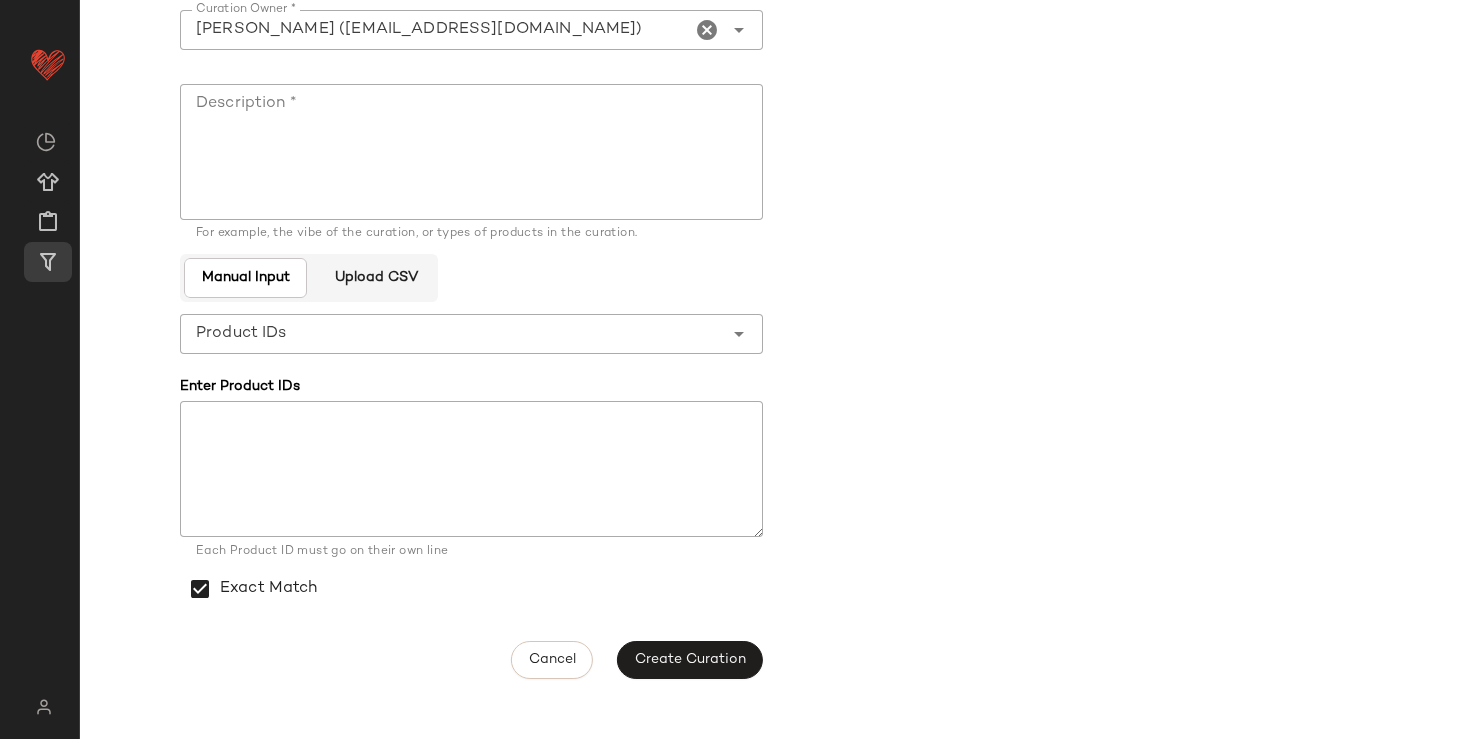 type on "**********" 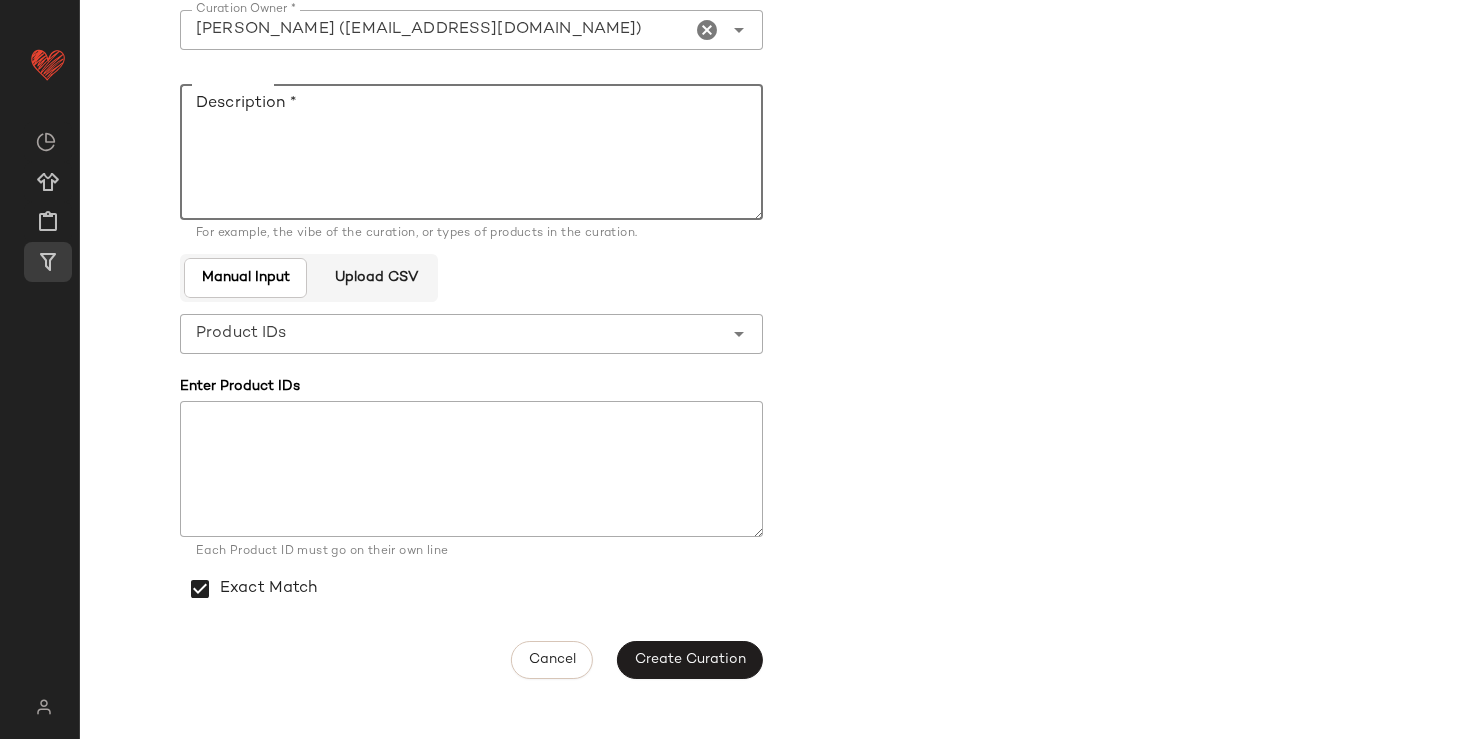 click on "Description *" 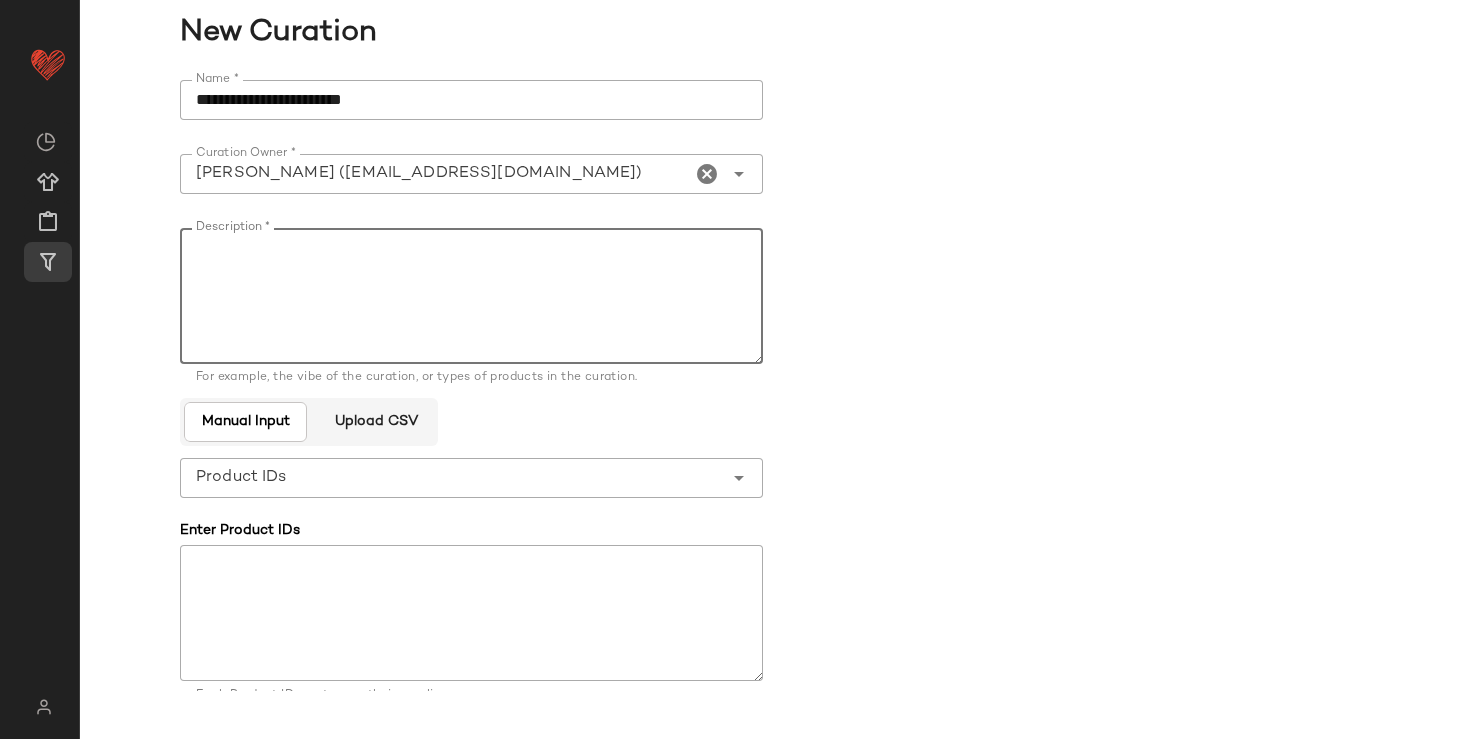 scroll, scrollTop: 0, scrollLeft: 0, axis: both 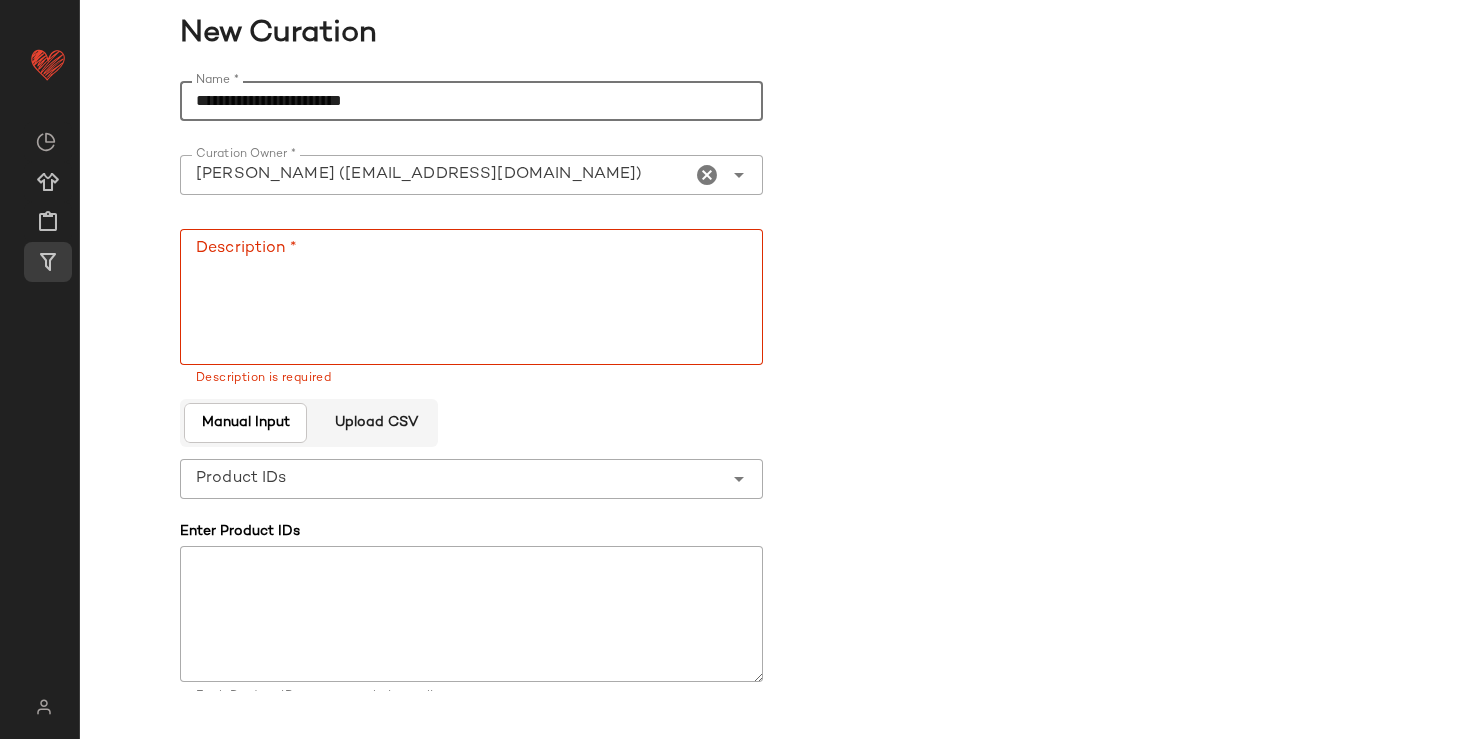 click on "**********" 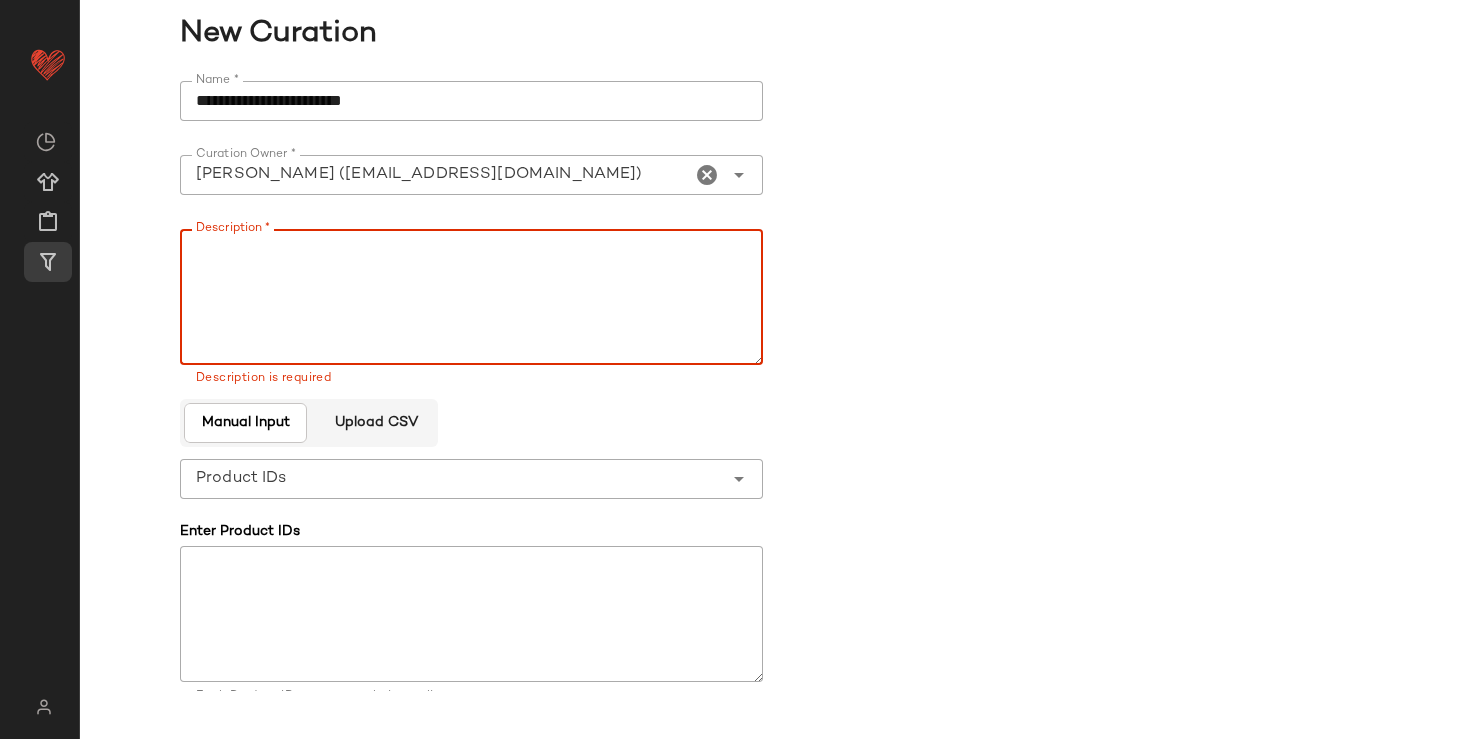 paste on "**********" 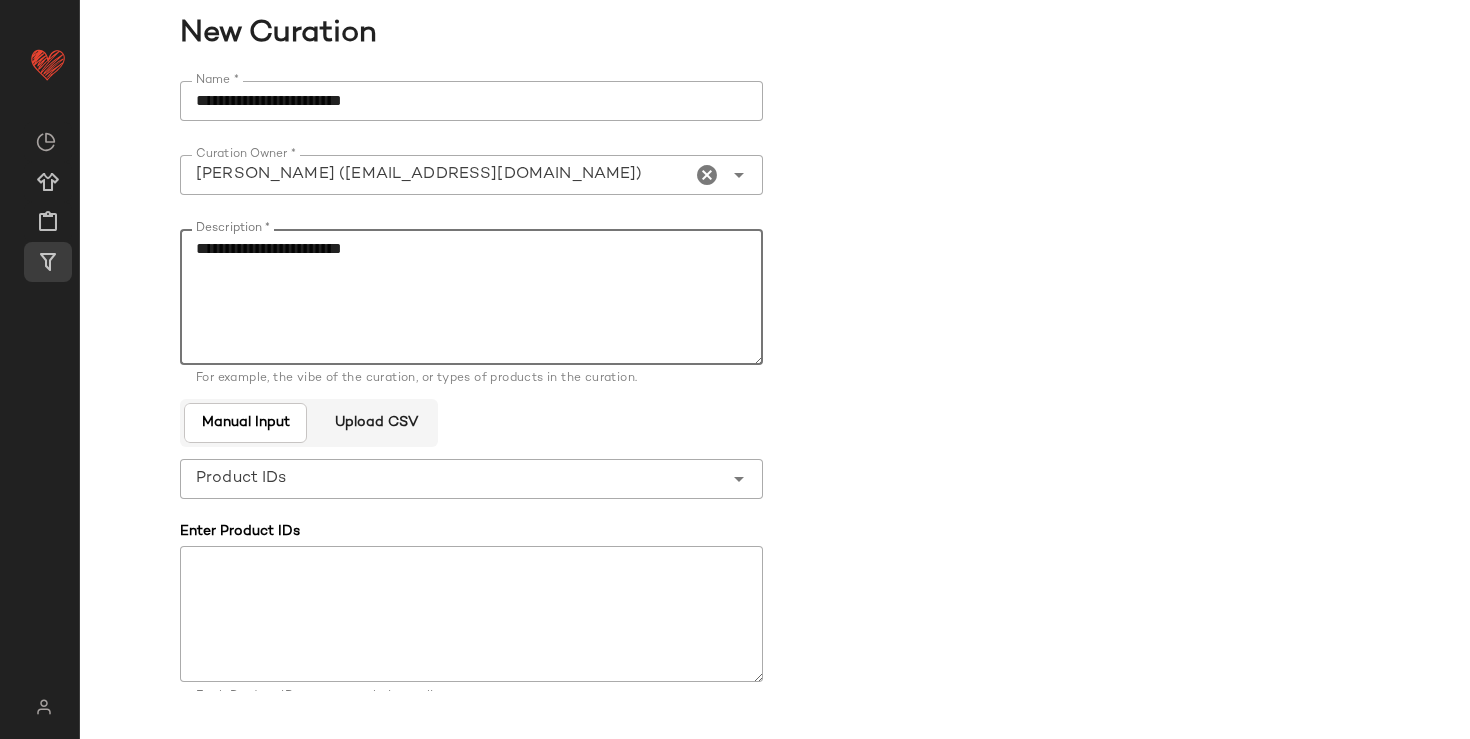 scroll, scrollTop: 145, scrollLeft: 0, axis: vertical 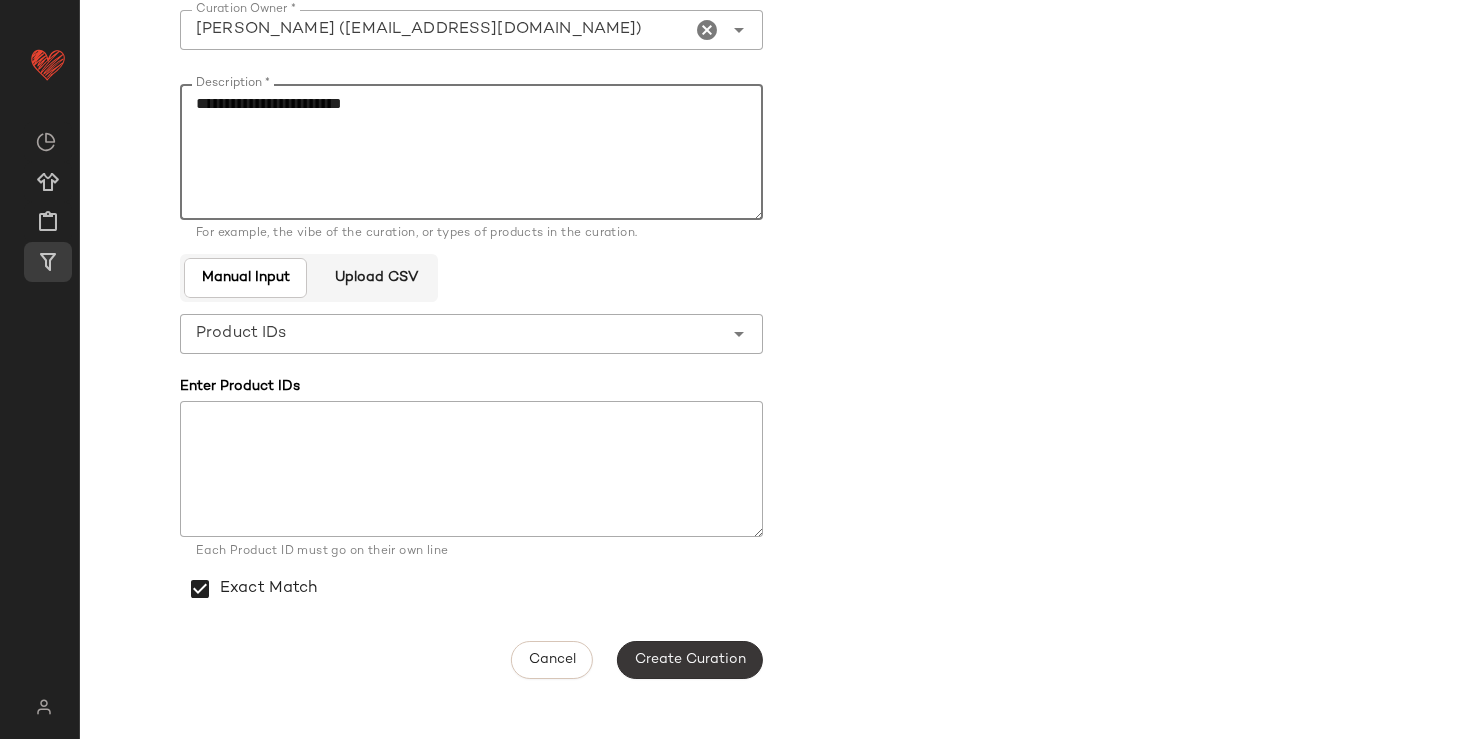 type on "**********" 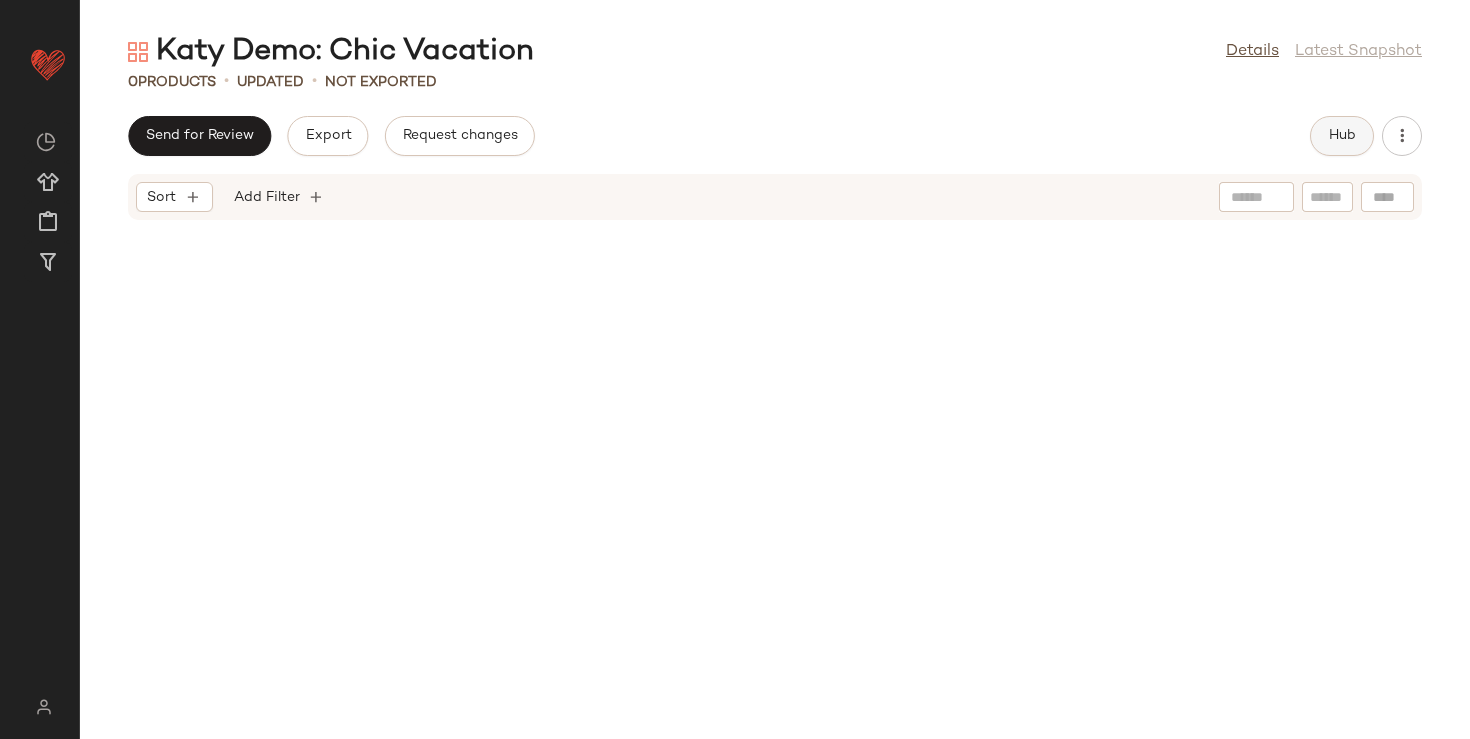 click on "Hub" at bounding box center [1342, 136] 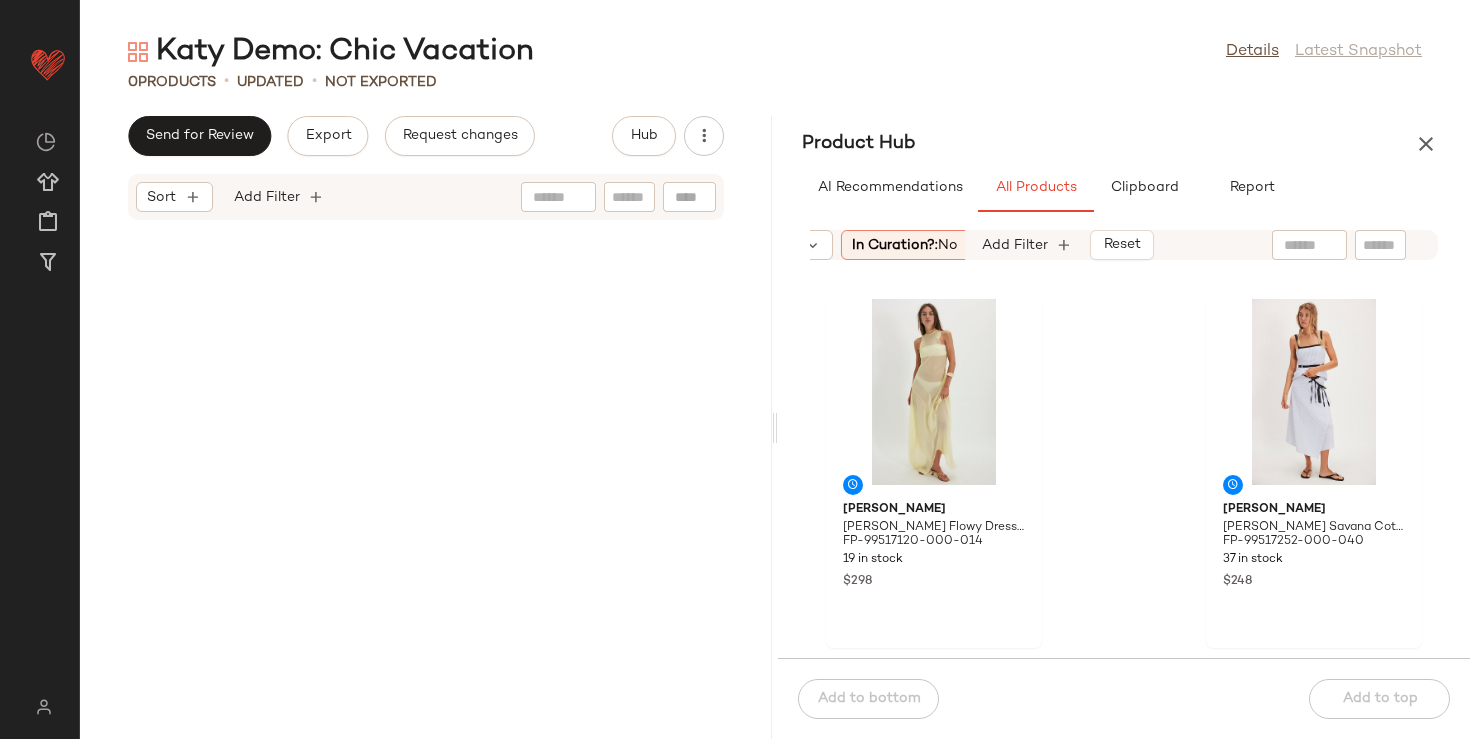 scroll, scrollTop: 0, scrollLeft: 330, axis: horizontal 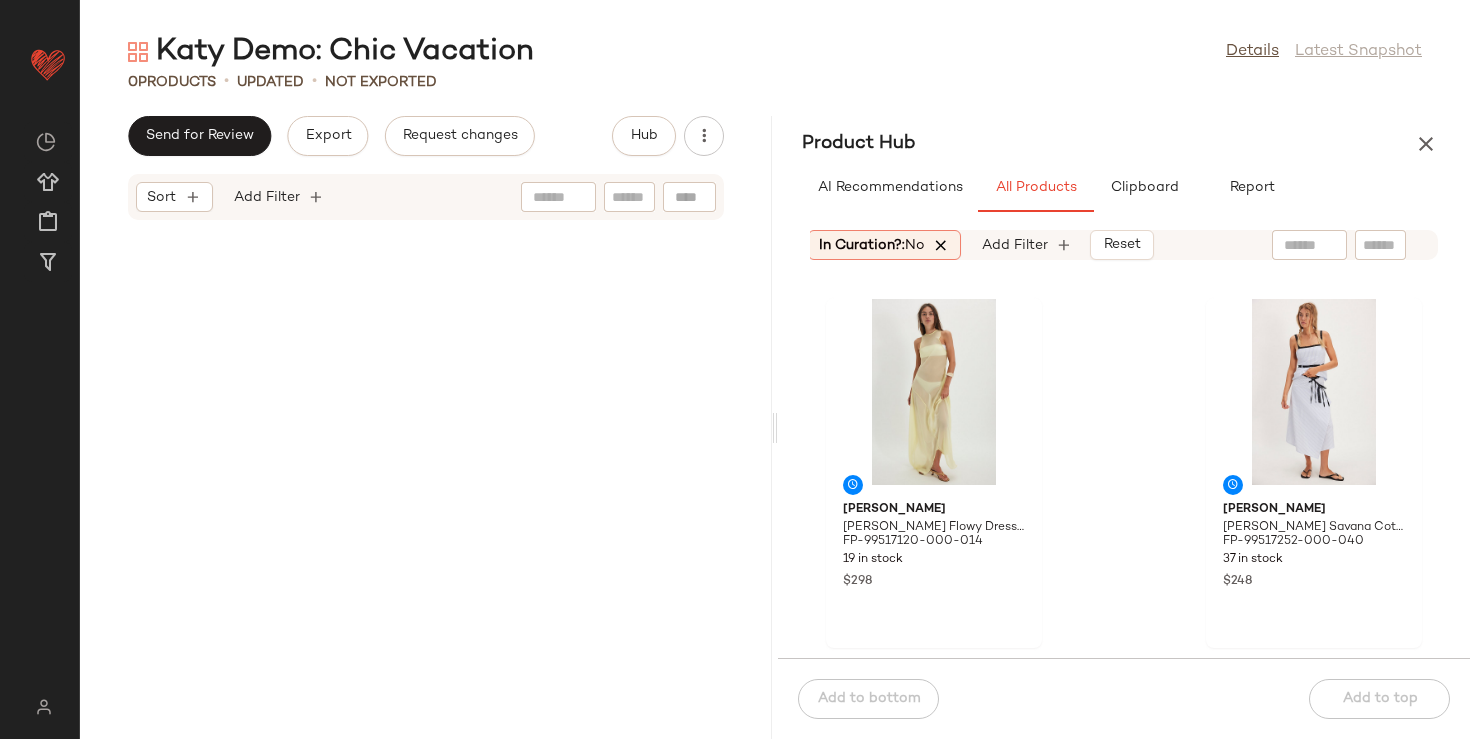 click at bounding box center (942, 245) 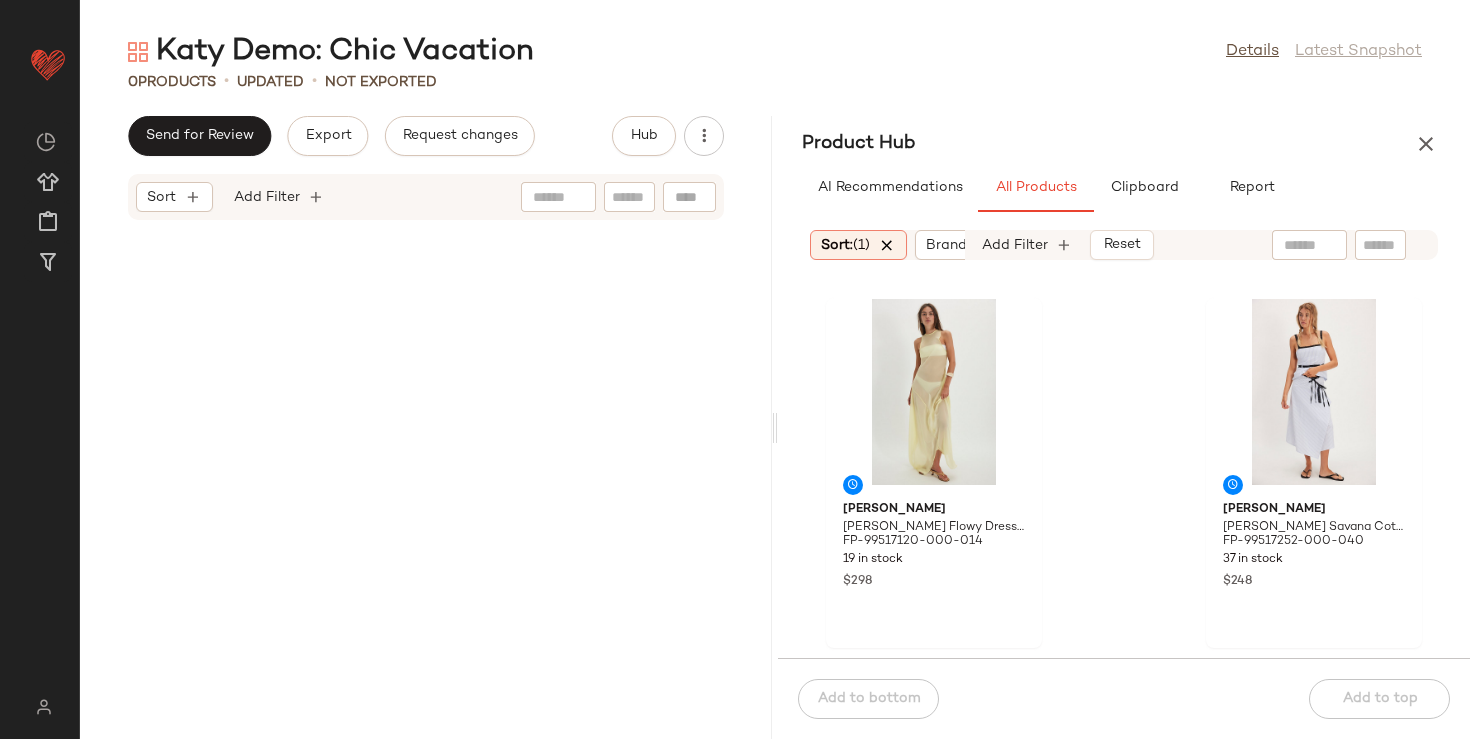 scroll, scrollTop: 0, scrollLeft: 303, axis: horizontal 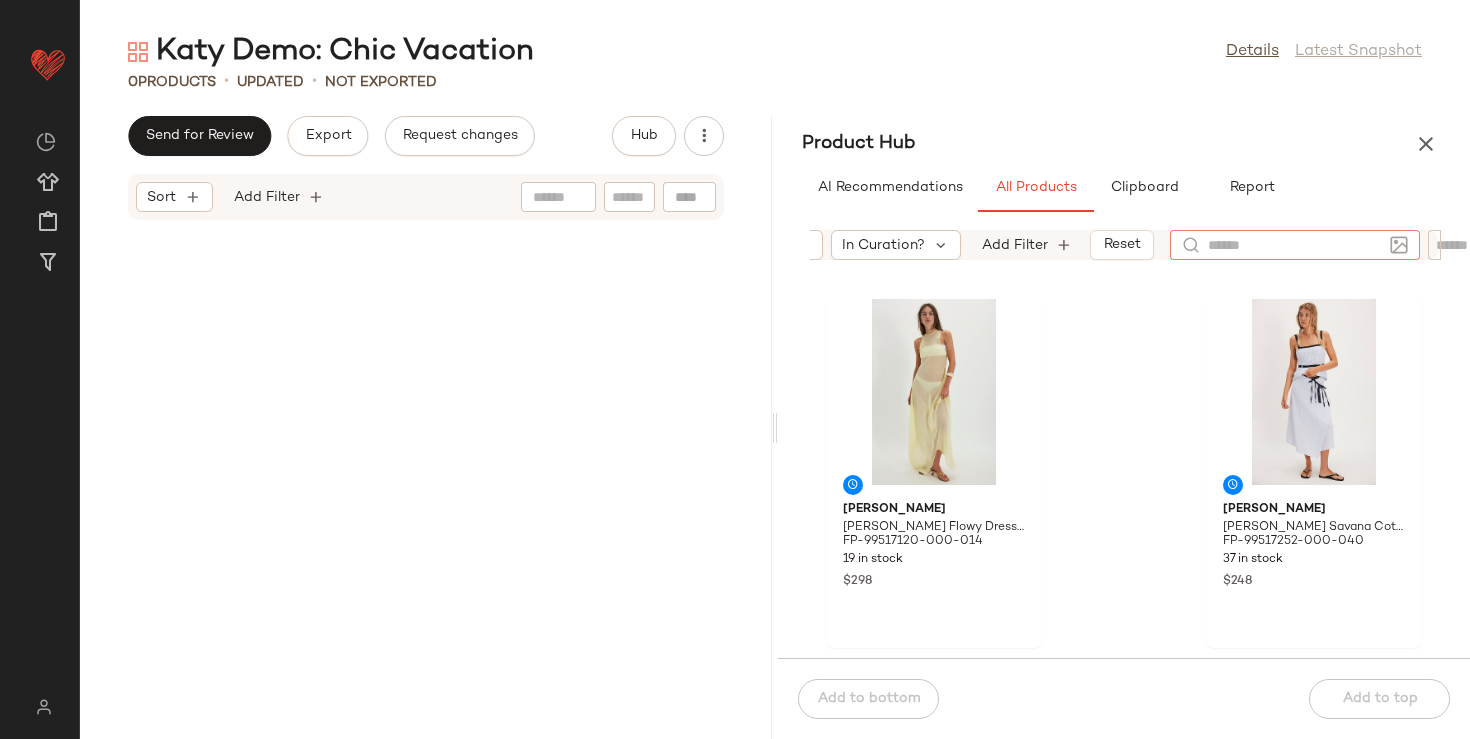 click 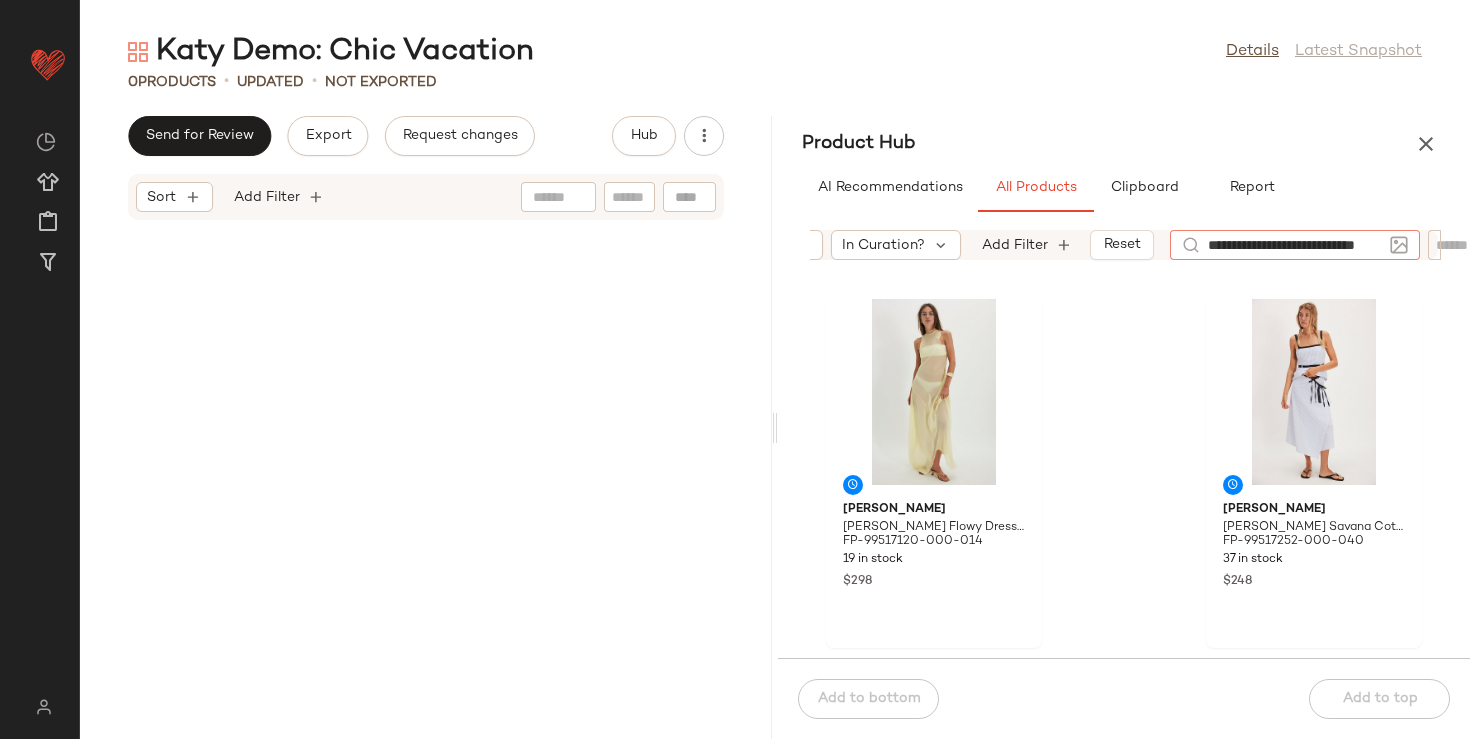 type on "**********" 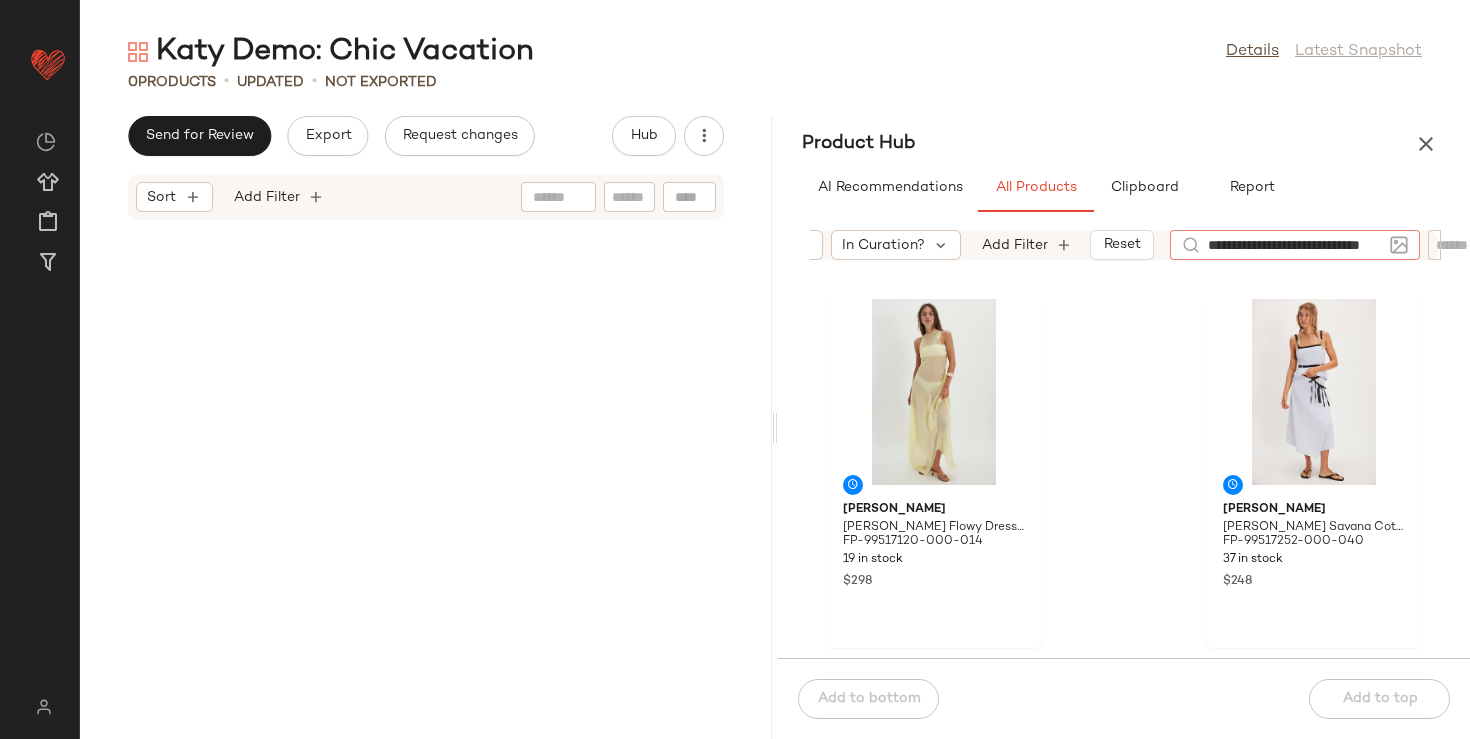 scroll, scrollTop: 0, scrollLeft: 32, axis: horizontal 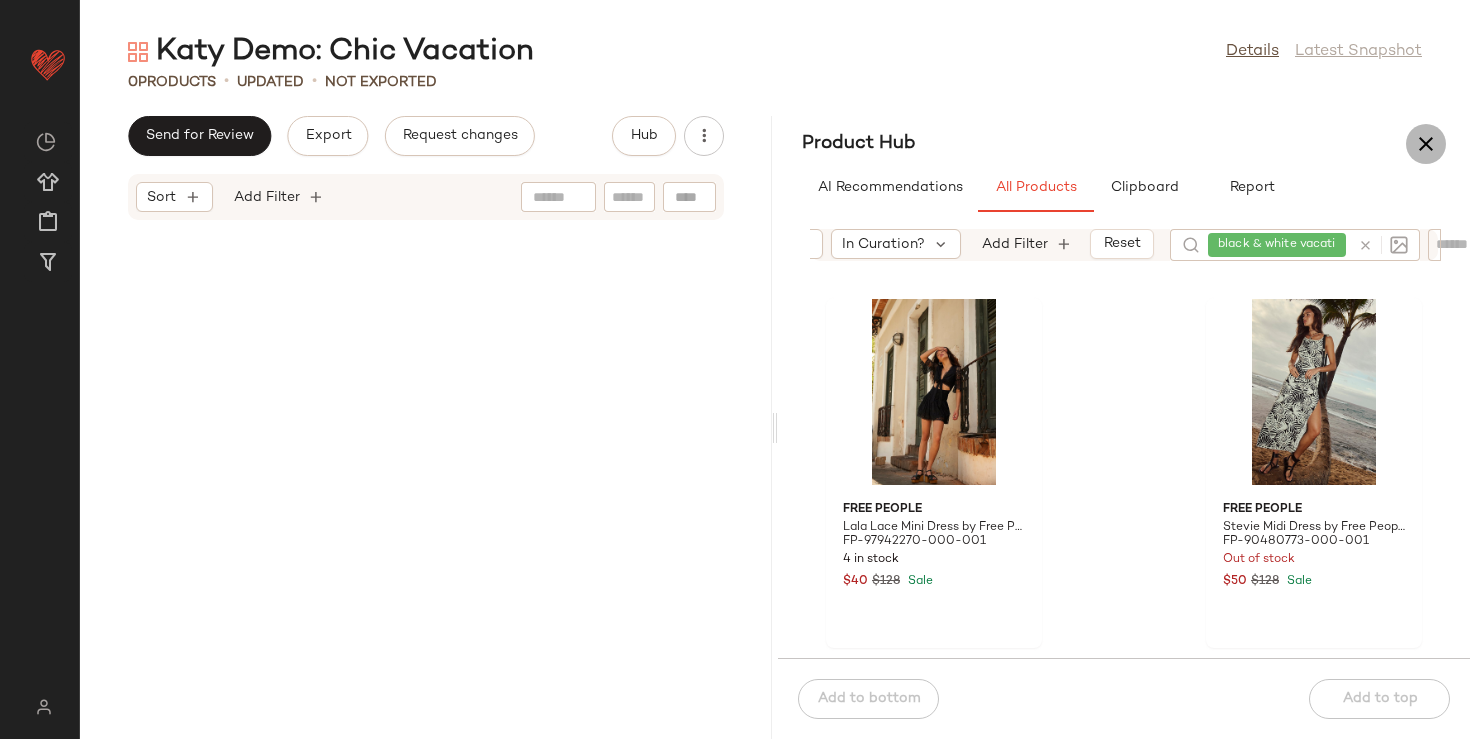click at bounding box center (1426, 144) 